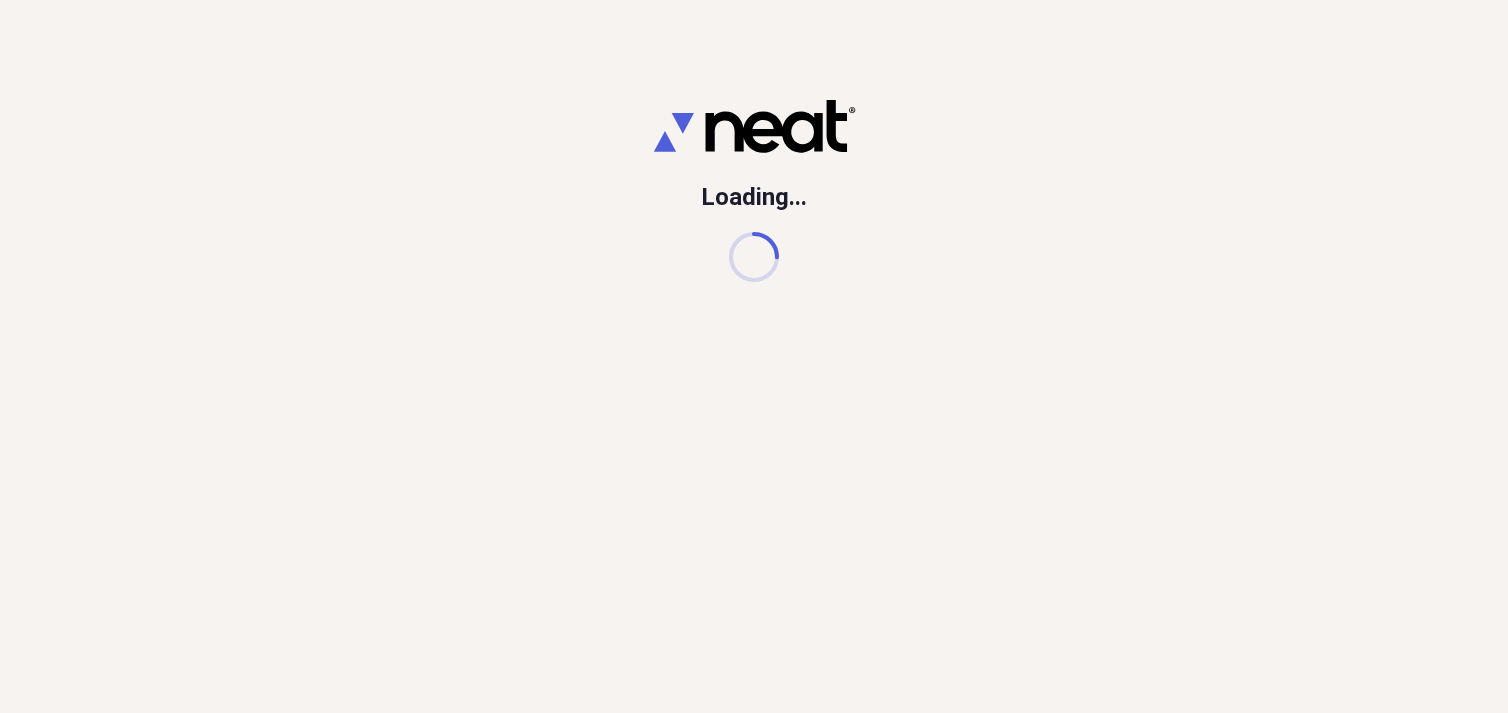 scroll, scrollTop: 0, scrollLeft: 0, axis: both 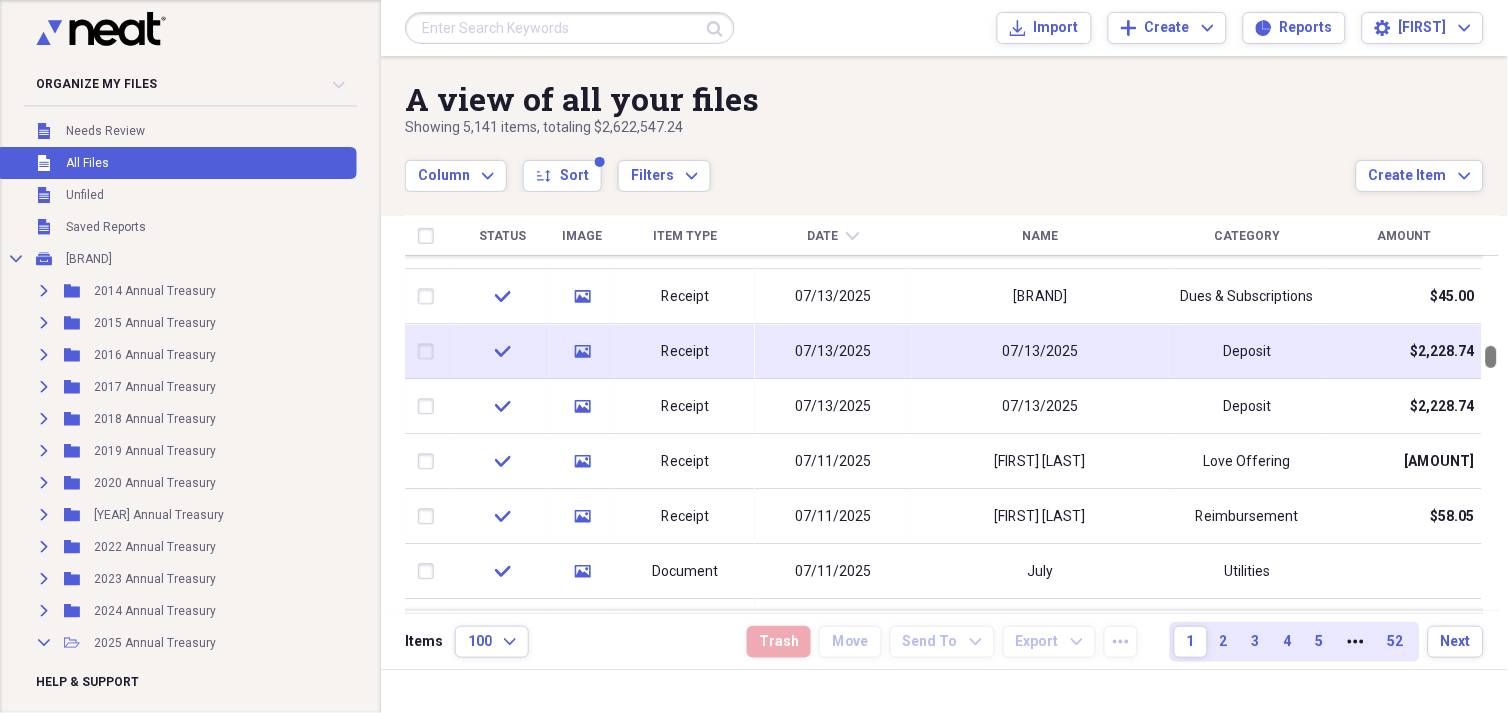 drag, startPoint x: 1503, startPoint y: 278, endPoint x: 1492, endPoint y: 364, distance: 86.70064 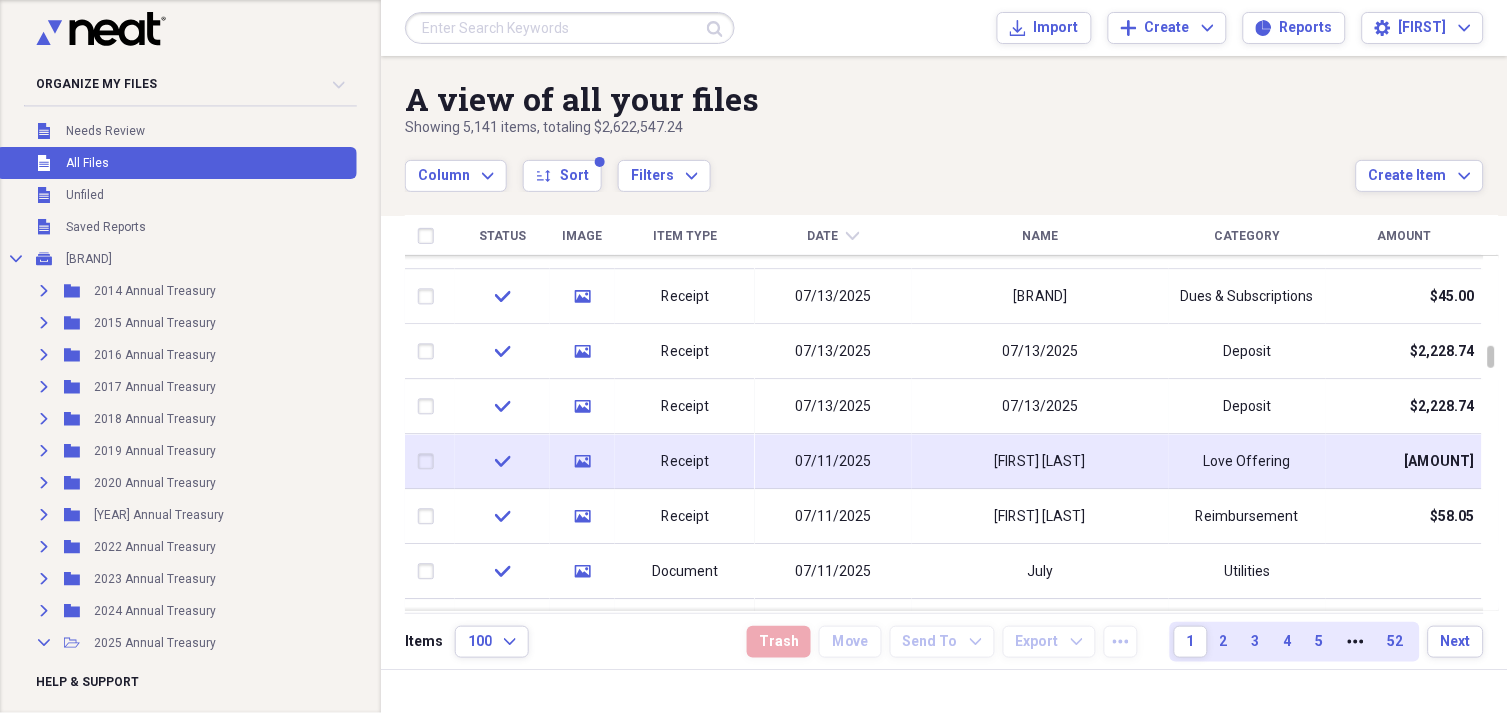 click on "Love Offering" at bounding box center [1247, 462] 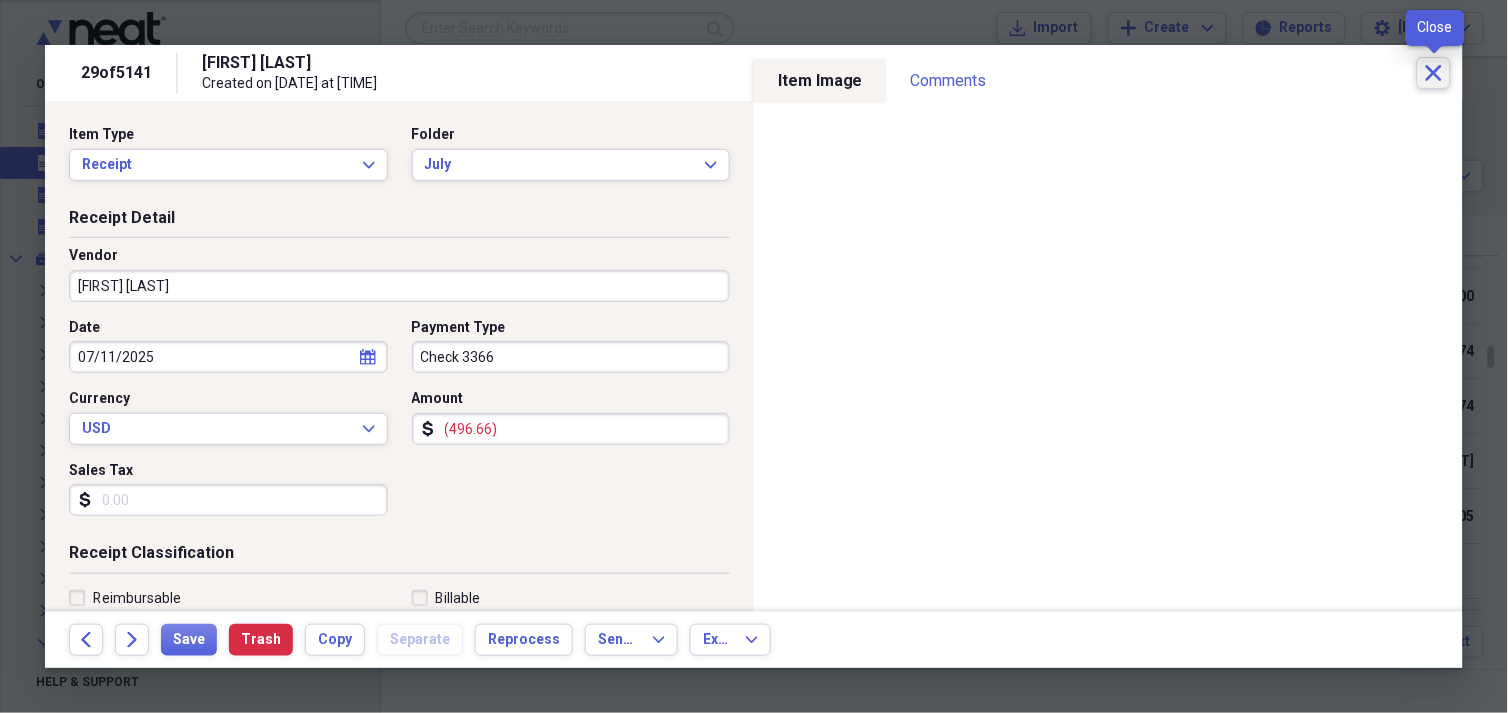 click on "Close" at bounding box center (1434, 73) 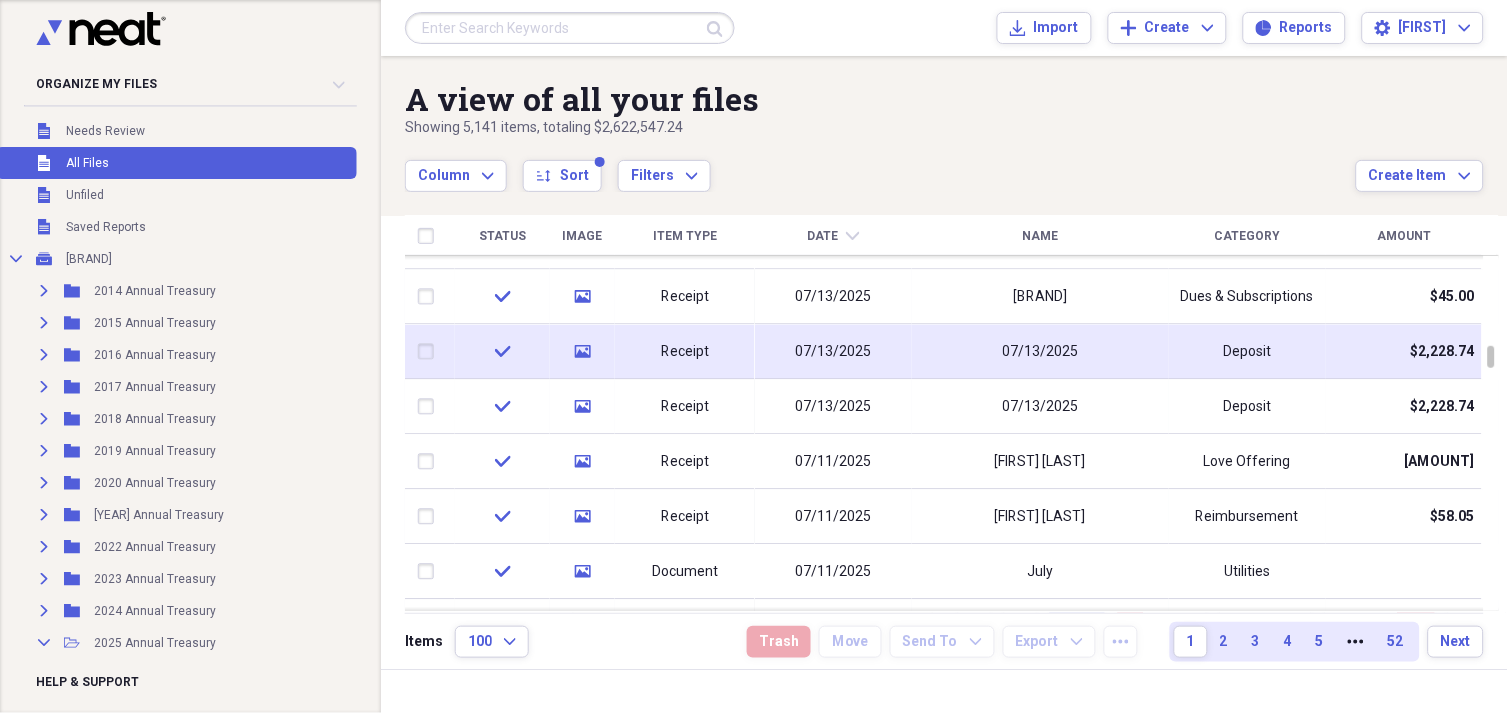 click on "07/13/2025" at bounding box center [1040, 352] 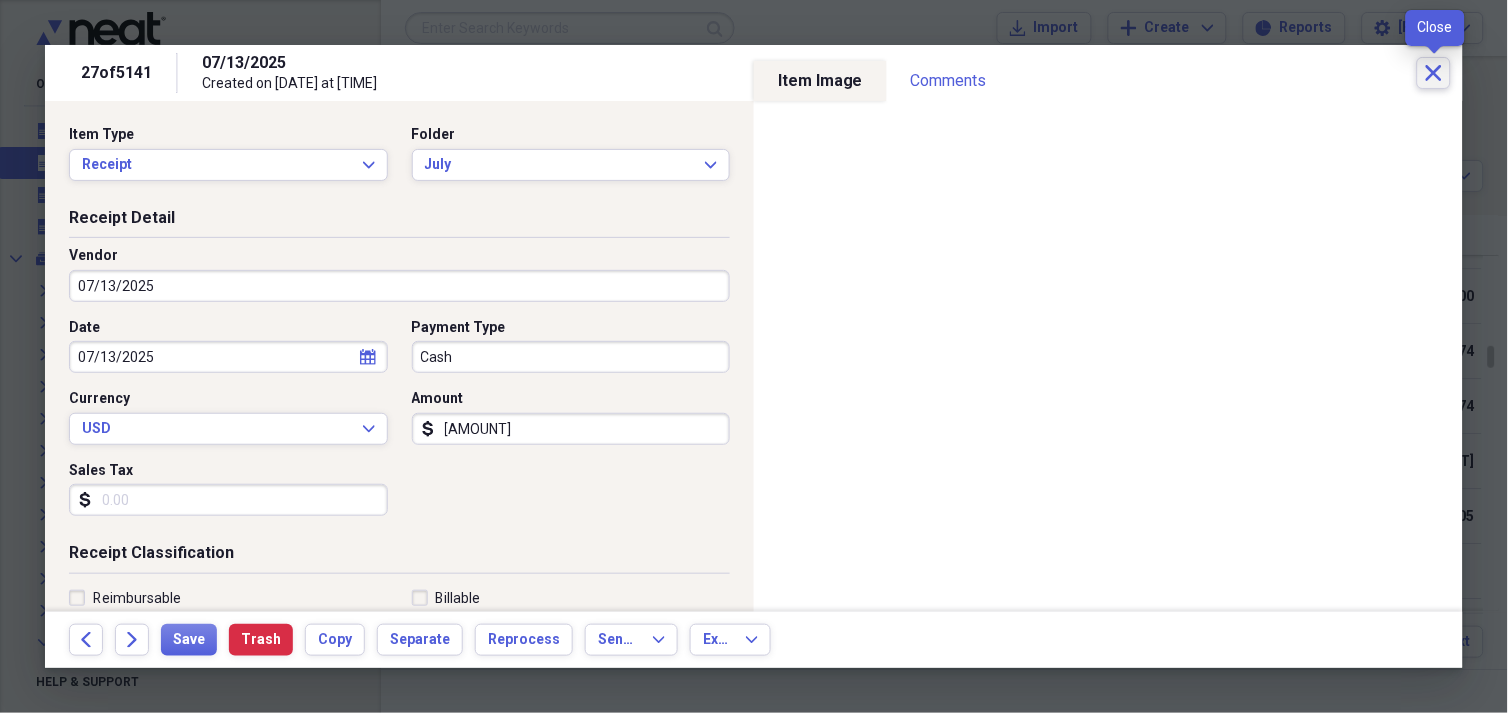 click 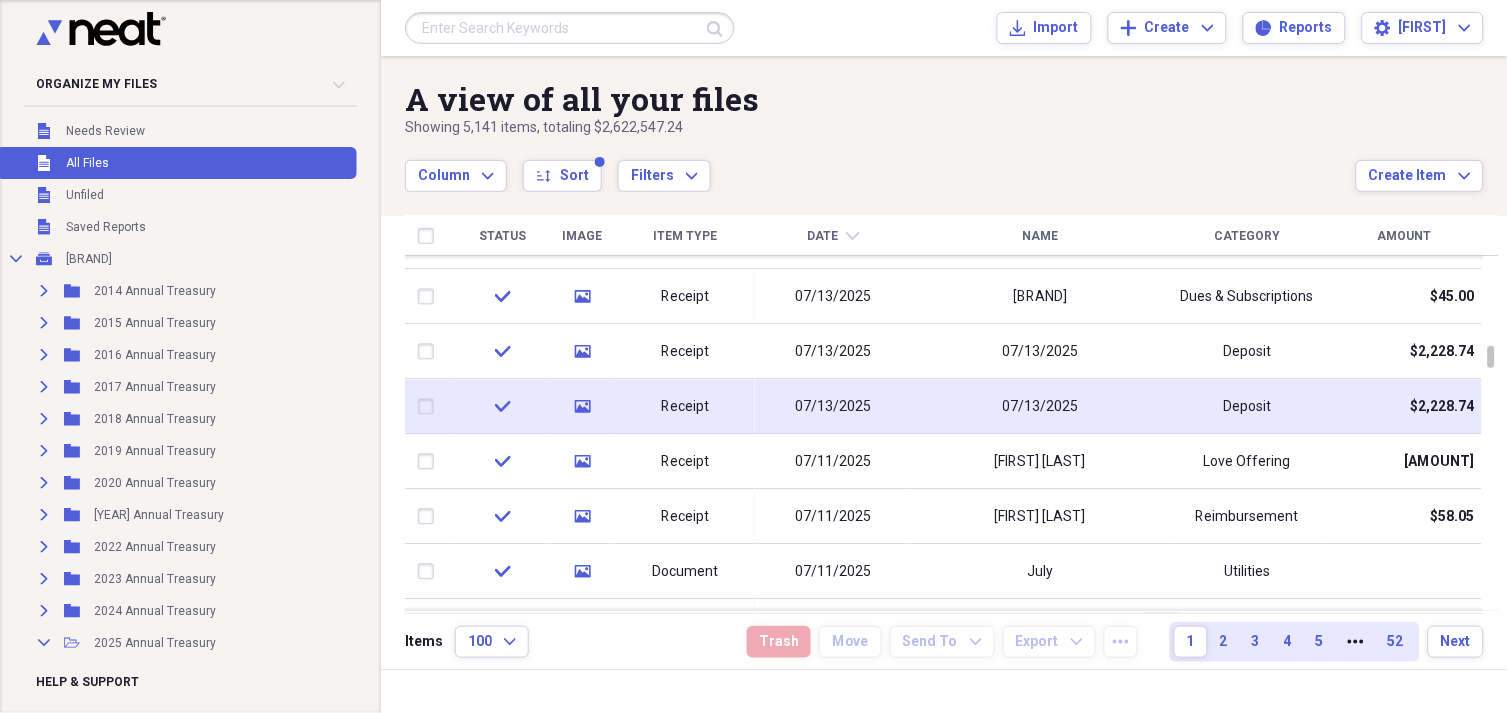 click on "$2,228.74" at bounding box center (1404, 407) 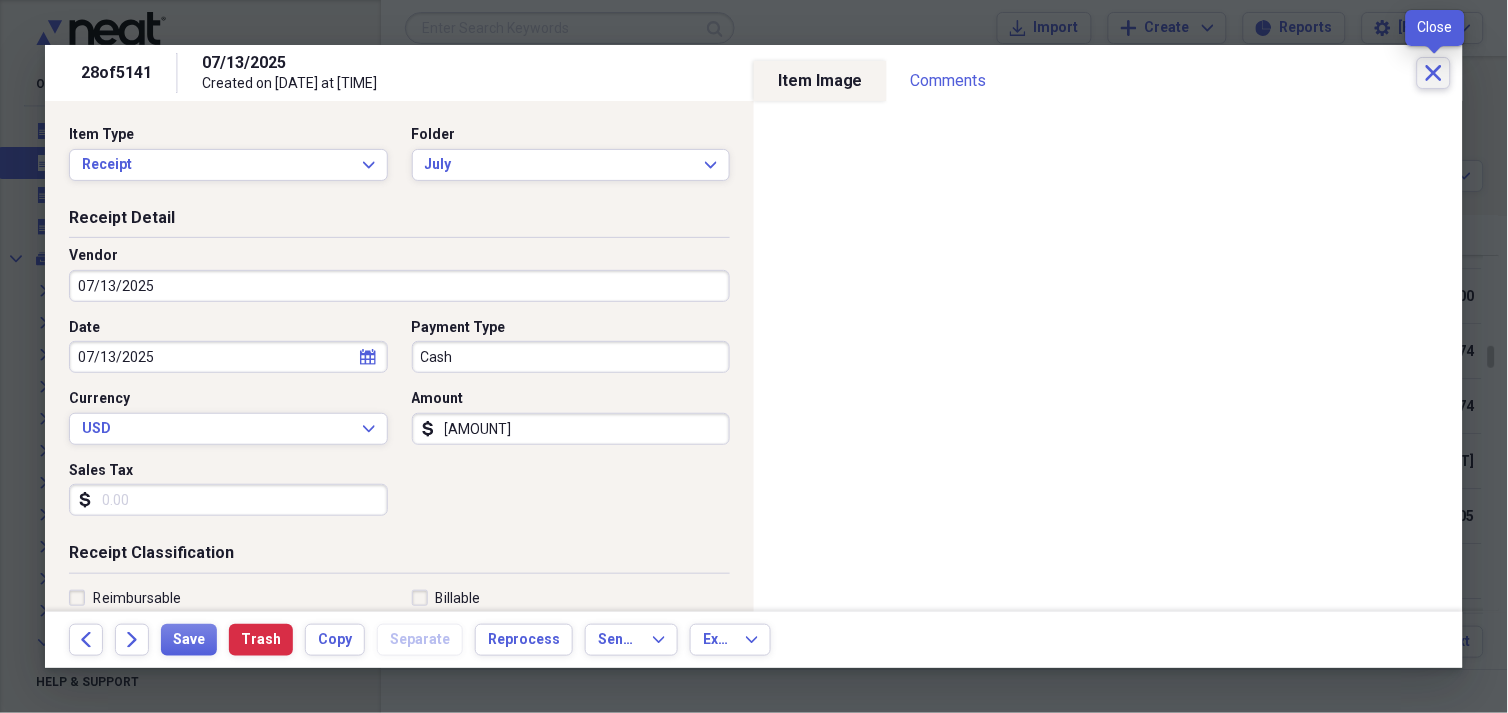 click on "Close" at bounding box center (1434, 73) 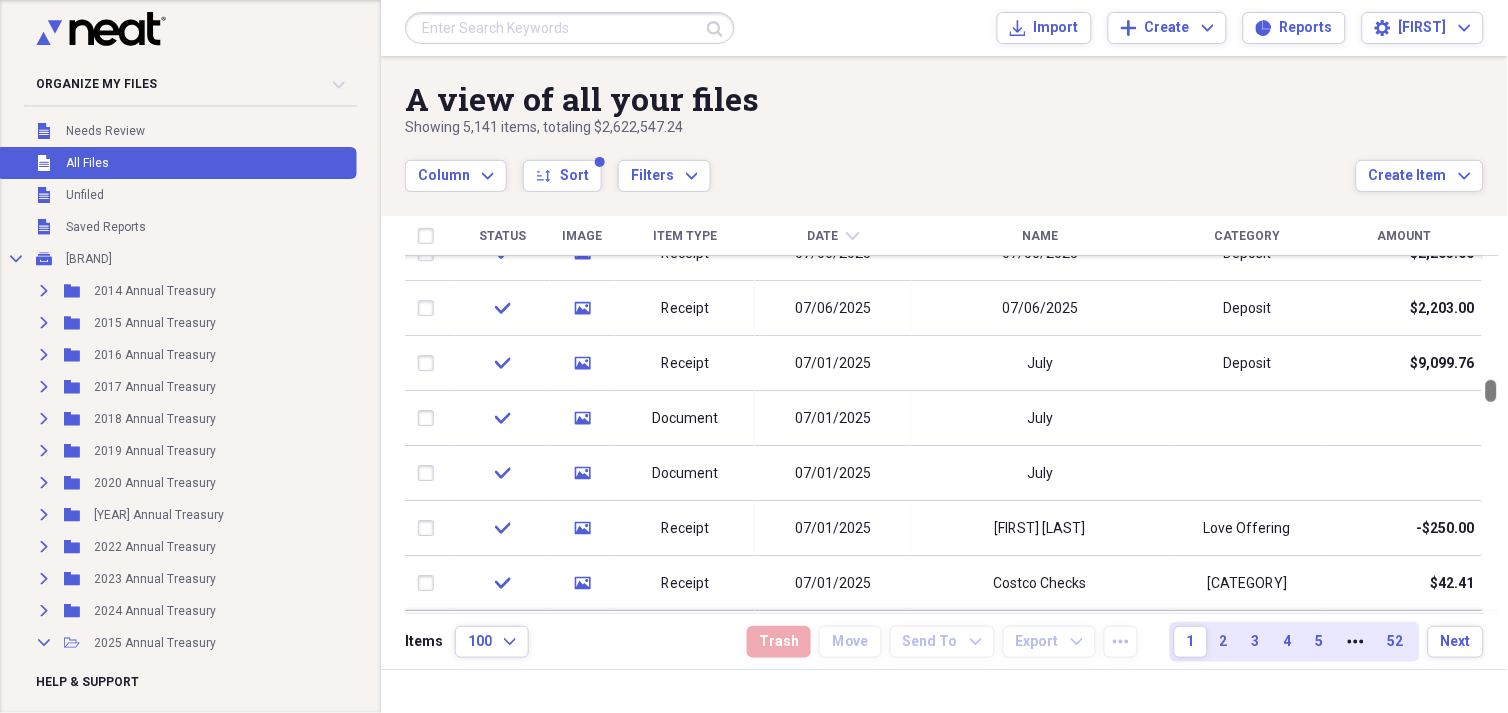 drag, startPoint x: 1501, startPoint y: 356, endPoint x: 1493, endPoint y: 390, distance: 34.928497 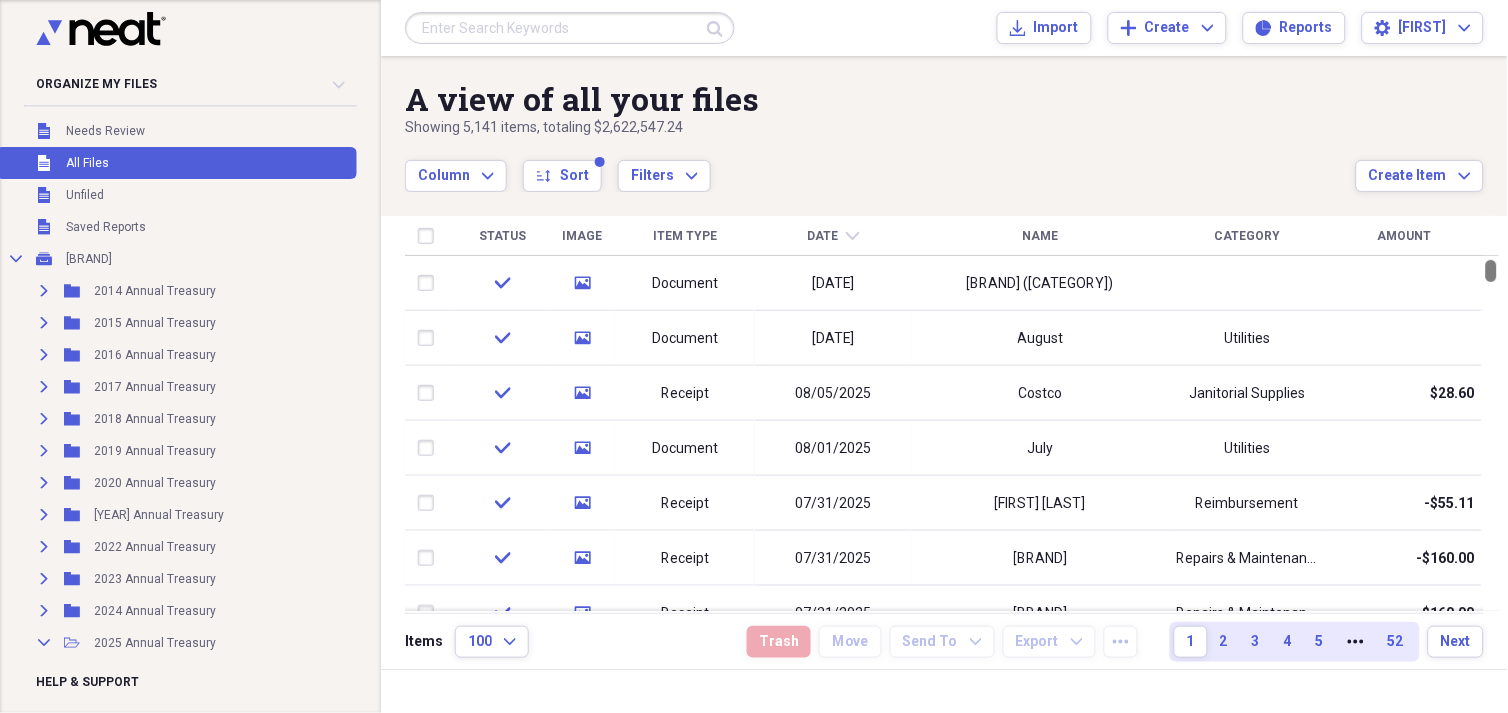 drag, startPoint x: 1505, startPoint y: 395, endPoint x: 1506, endPoint y: 251, distance: 144.00348 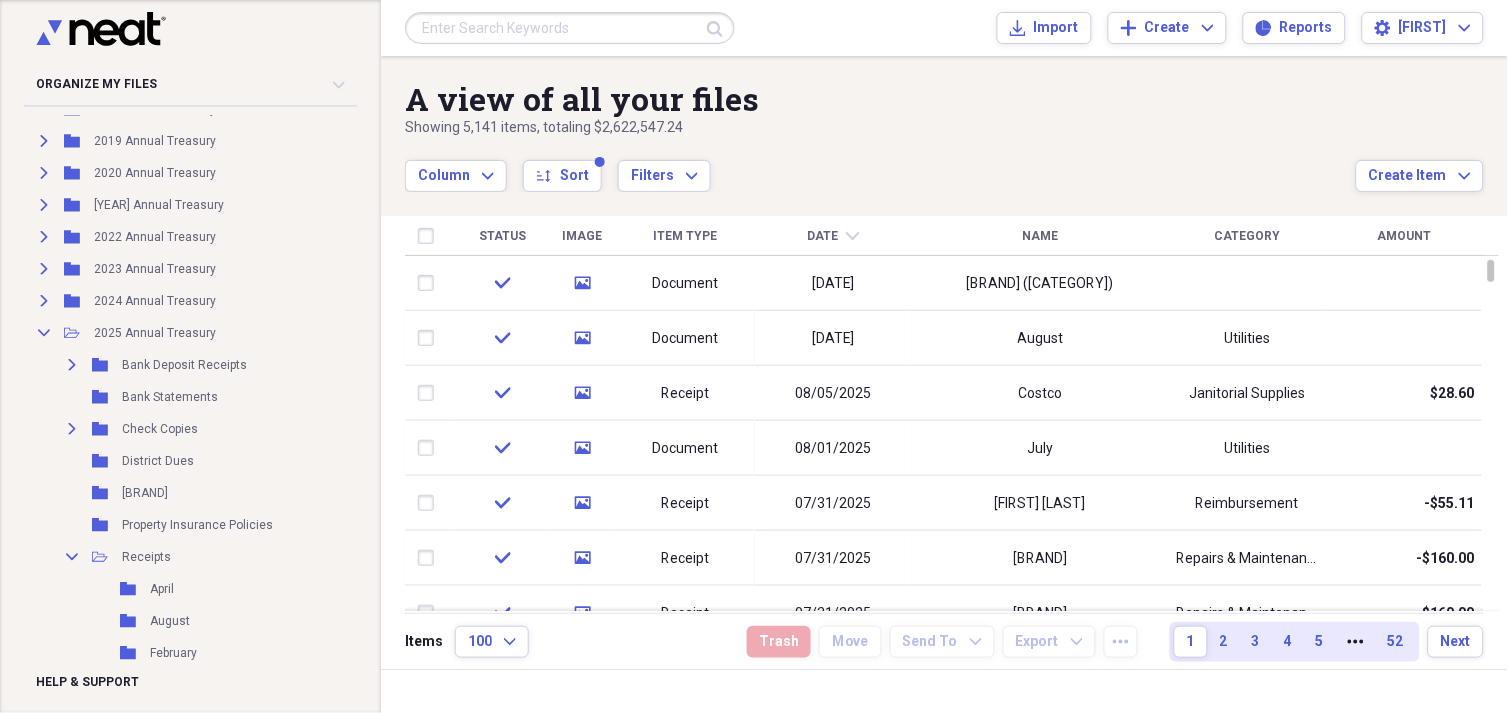 scroll, scrollTop: 292, scrollLeft: 0, axis: vertical 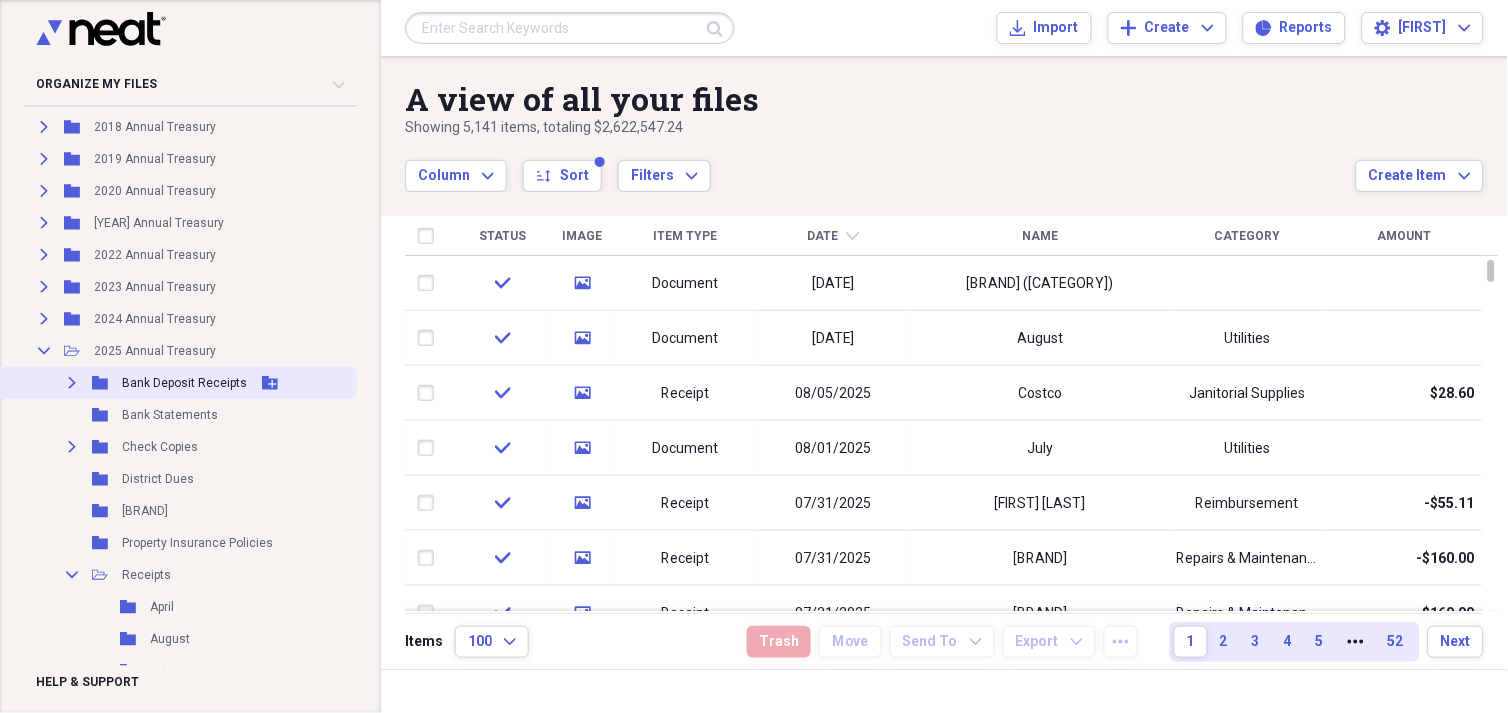 click on "Bank Deposit Receipts" at bounding box center (184, 383) 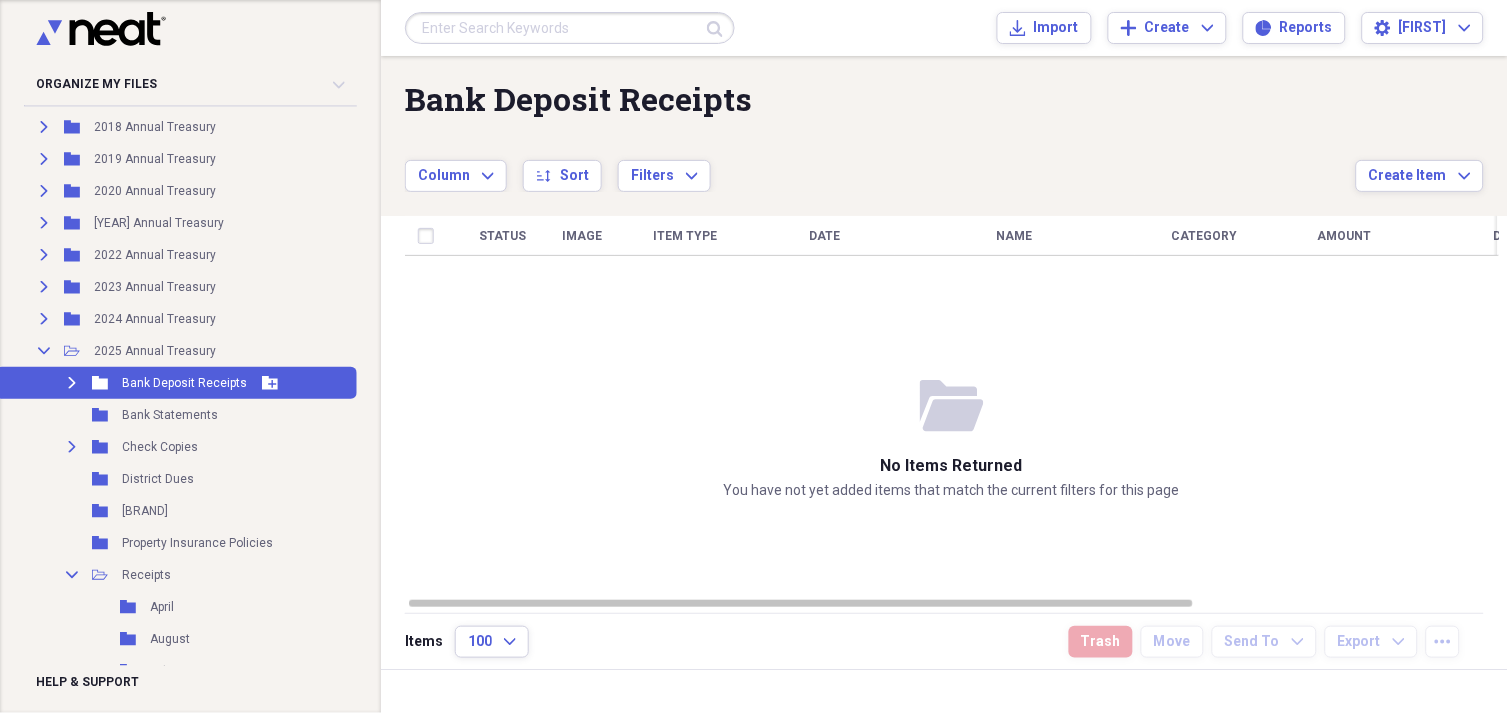 click on "Bank Deposit Receipts" at bounding box center (184, 383) 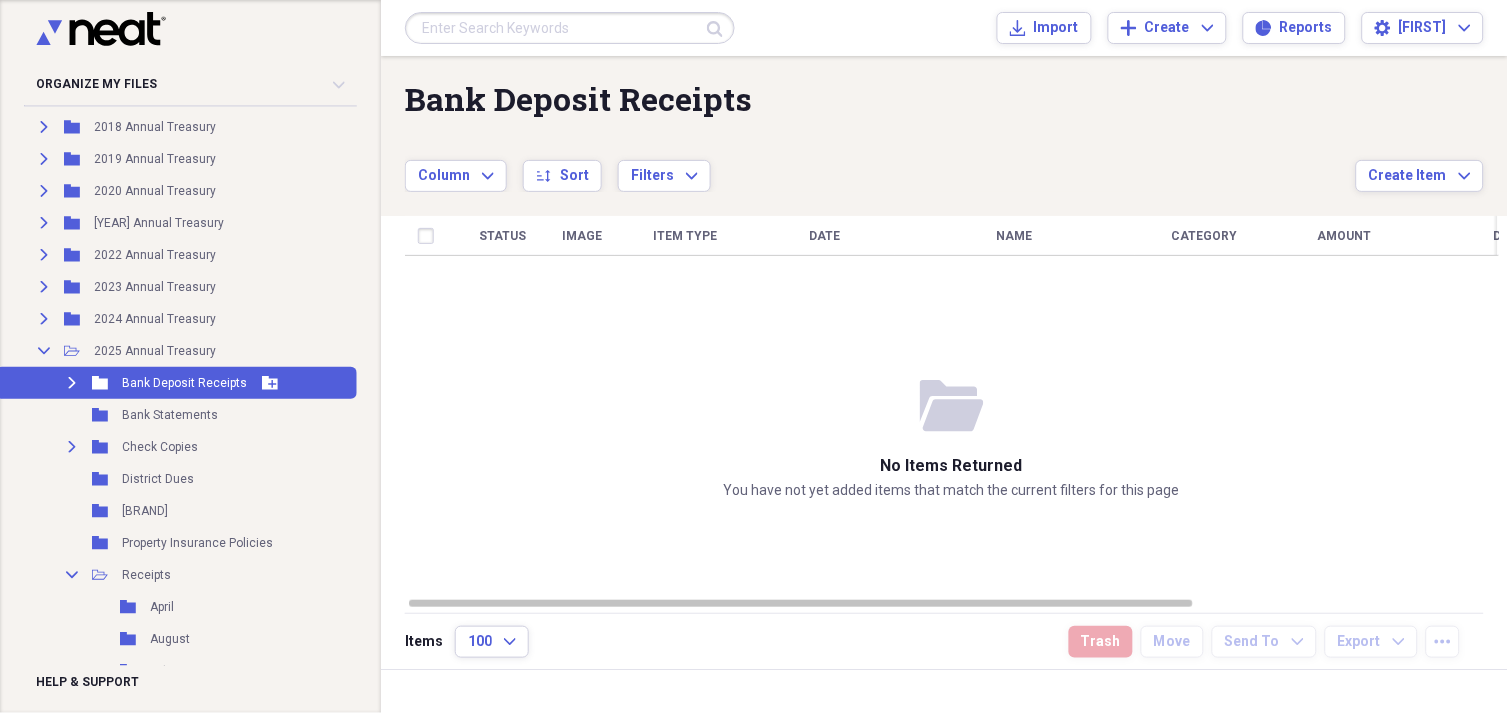 click on "Add Folder" 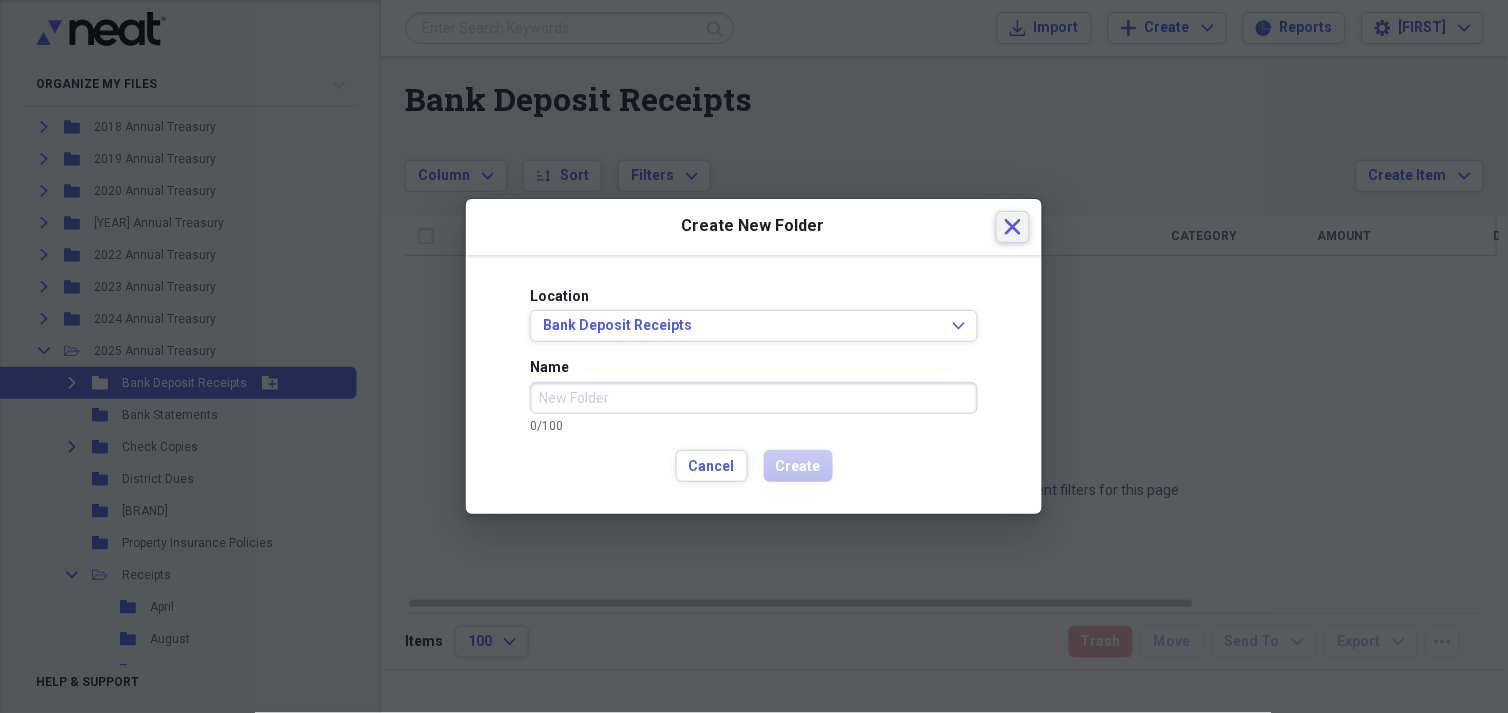 click on "Close" at bounding box center (1013, 227) 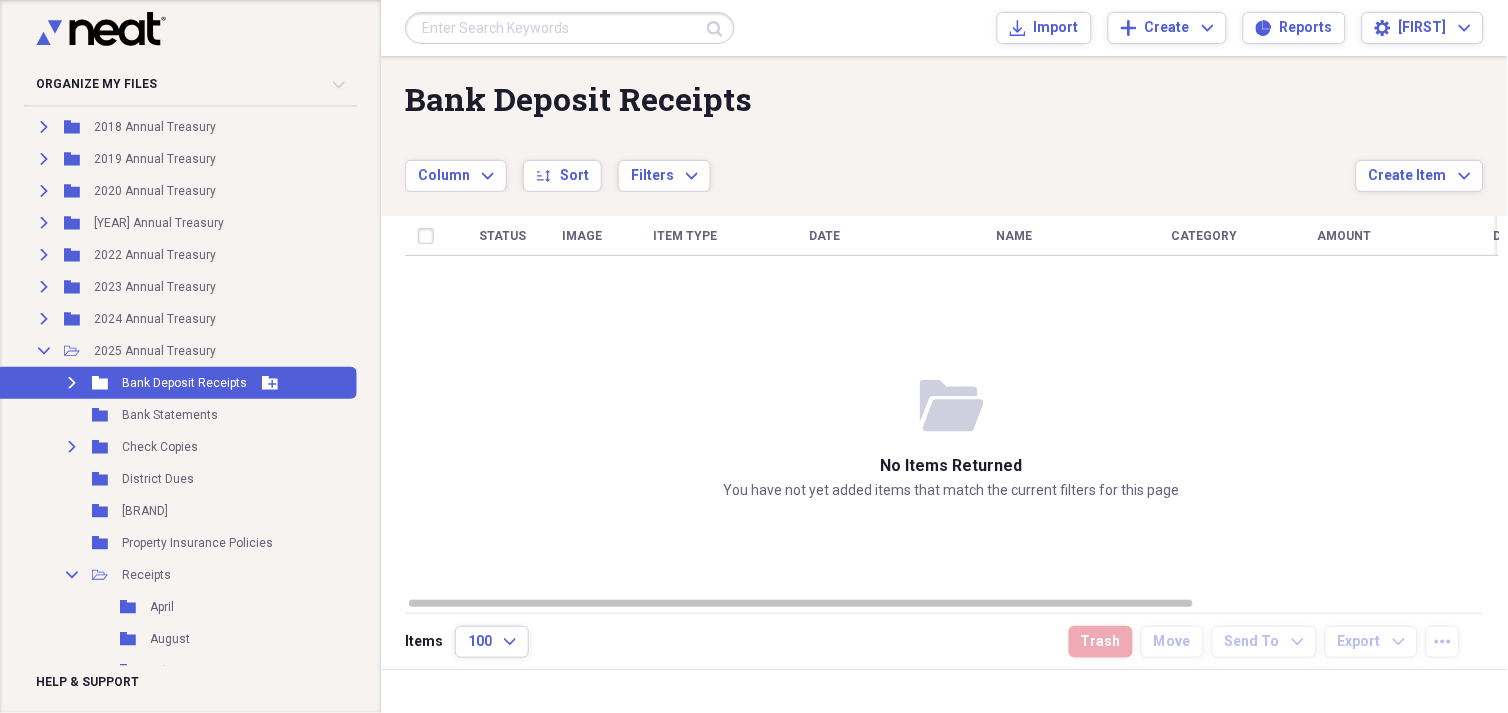 click on "Folder" 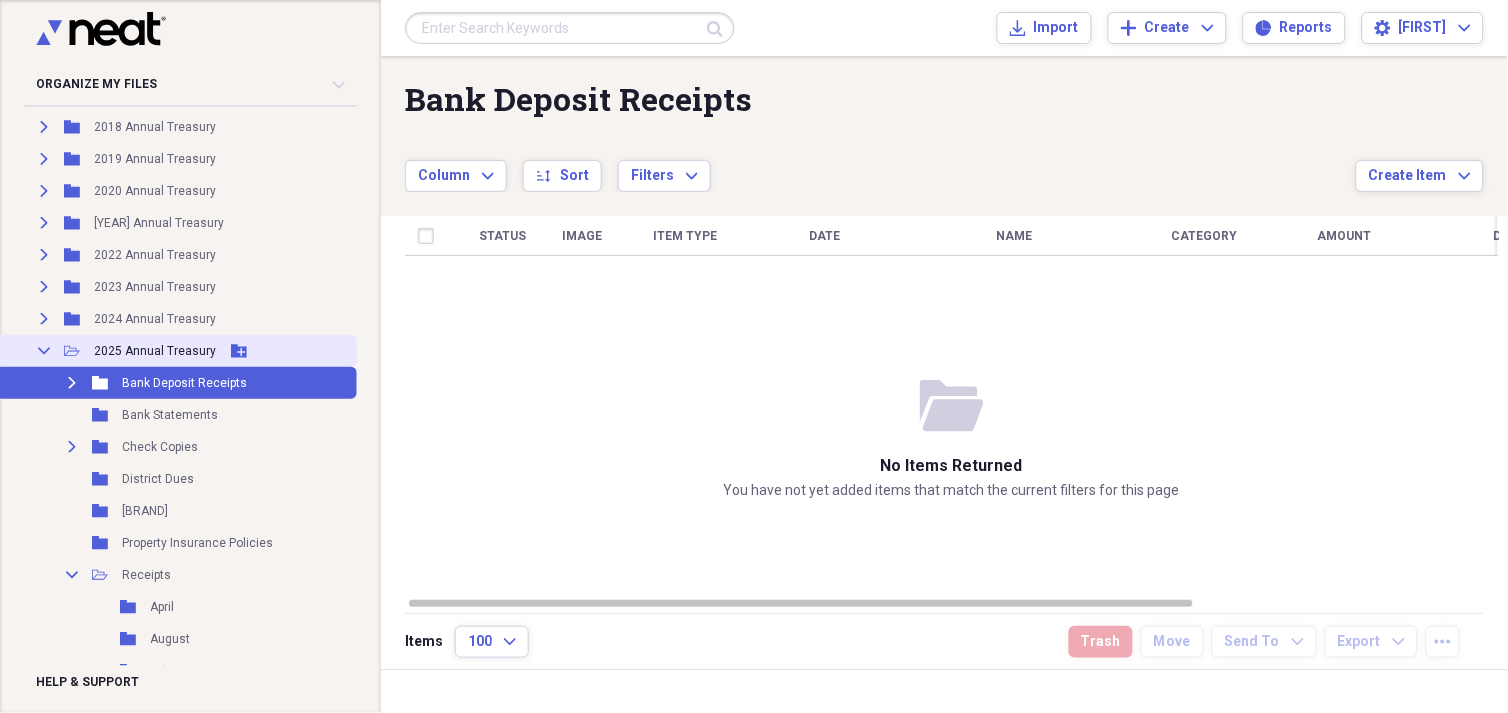 click on "Collapse Open Folder 2025 Annual Treasury Add Folder" at bounding box center (176, 351) 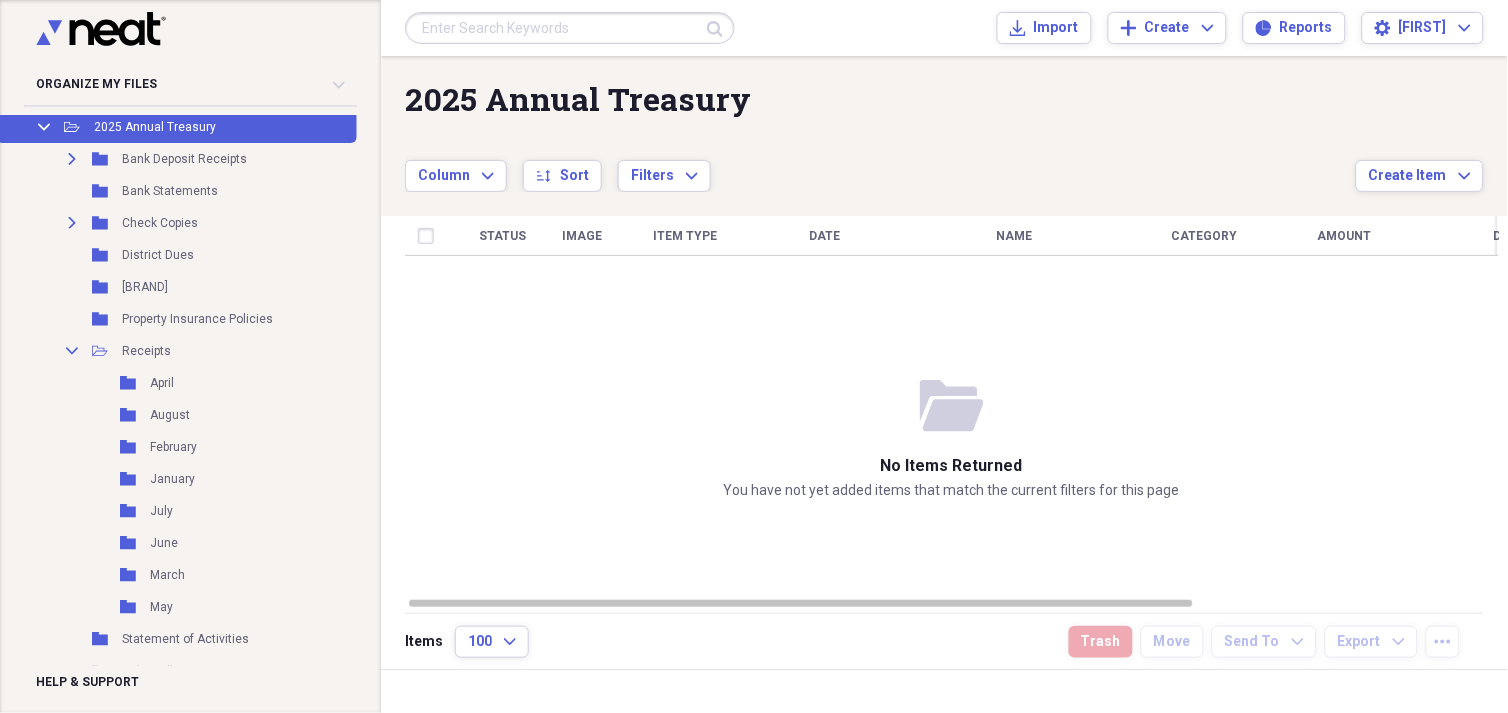 scroll, scrollTop: 524, scrollLeft: 0, axis: vertical 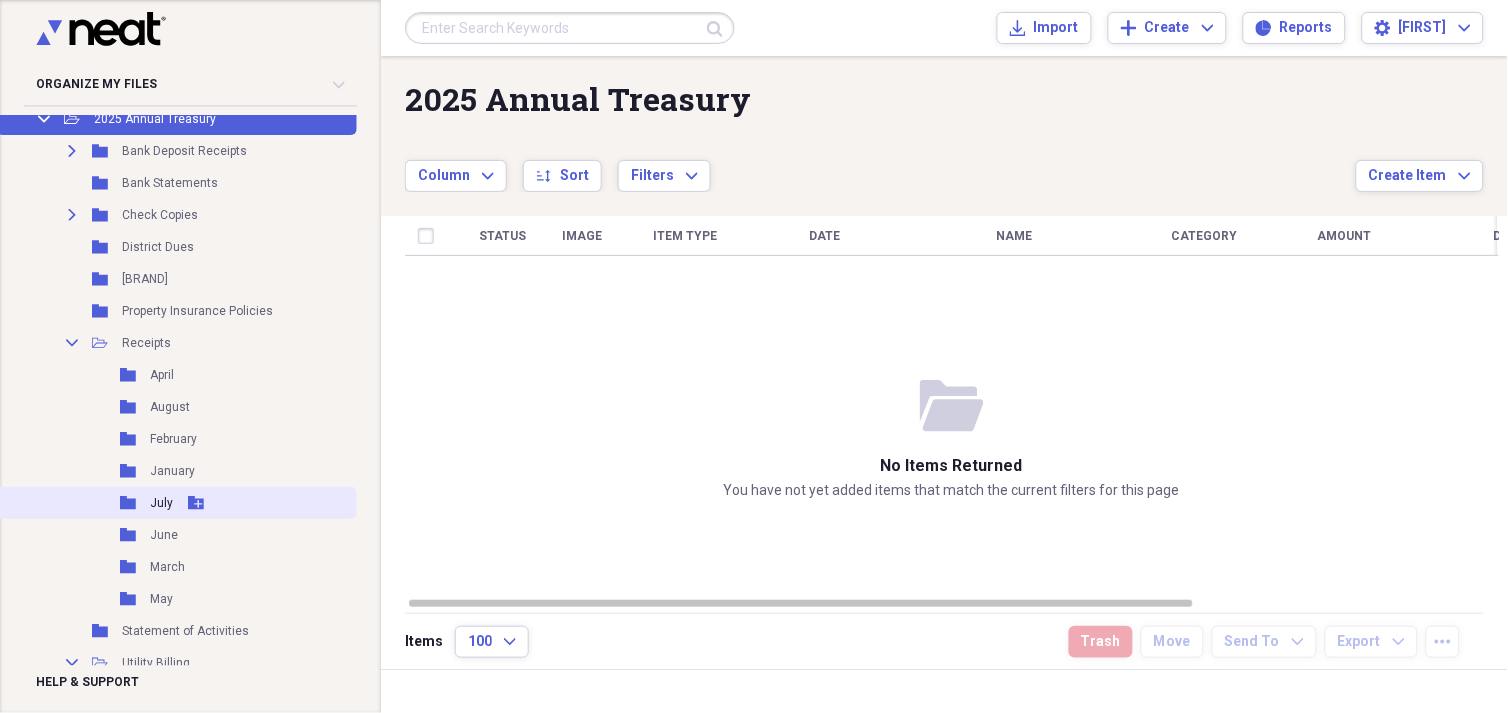click on "Add Folder" at bounding box center (196, 503) 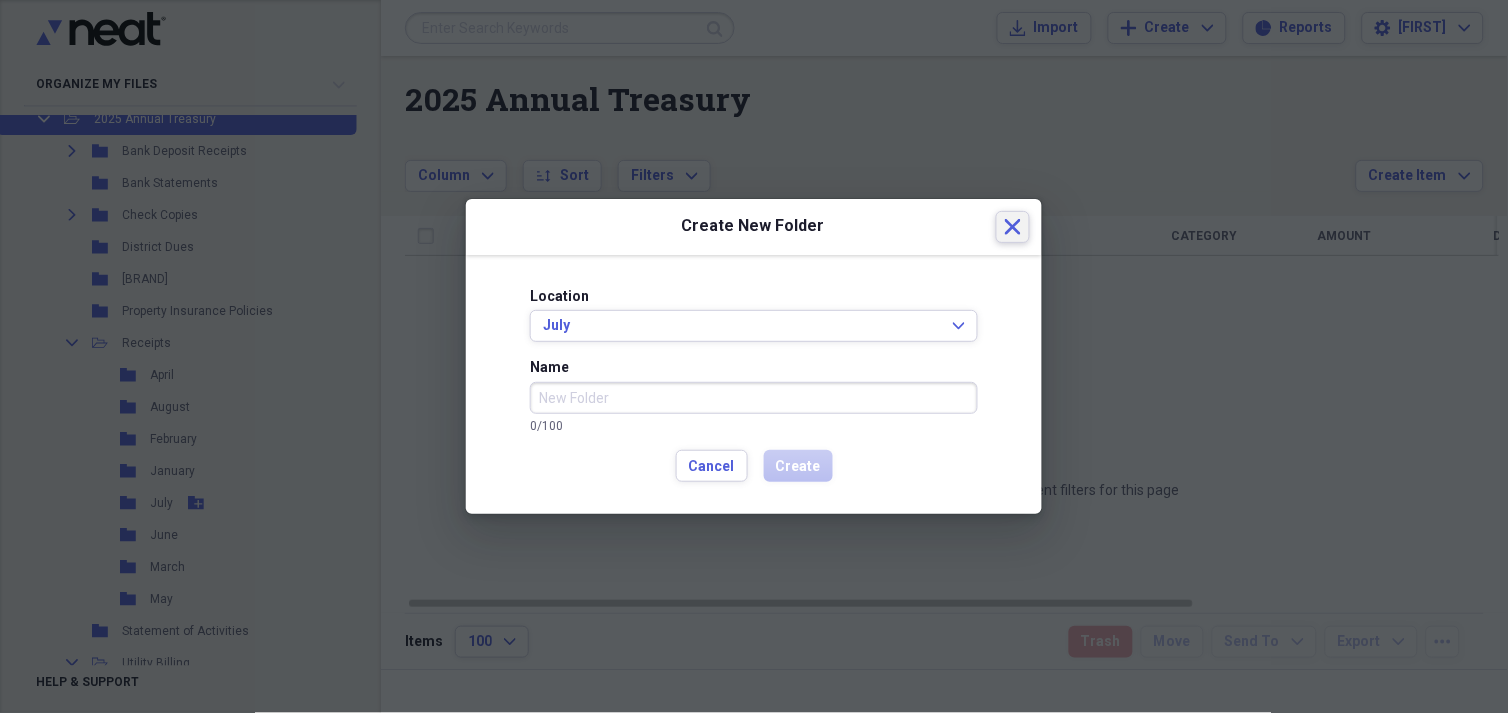 click on "Close" at bounding box center (1013, 227) 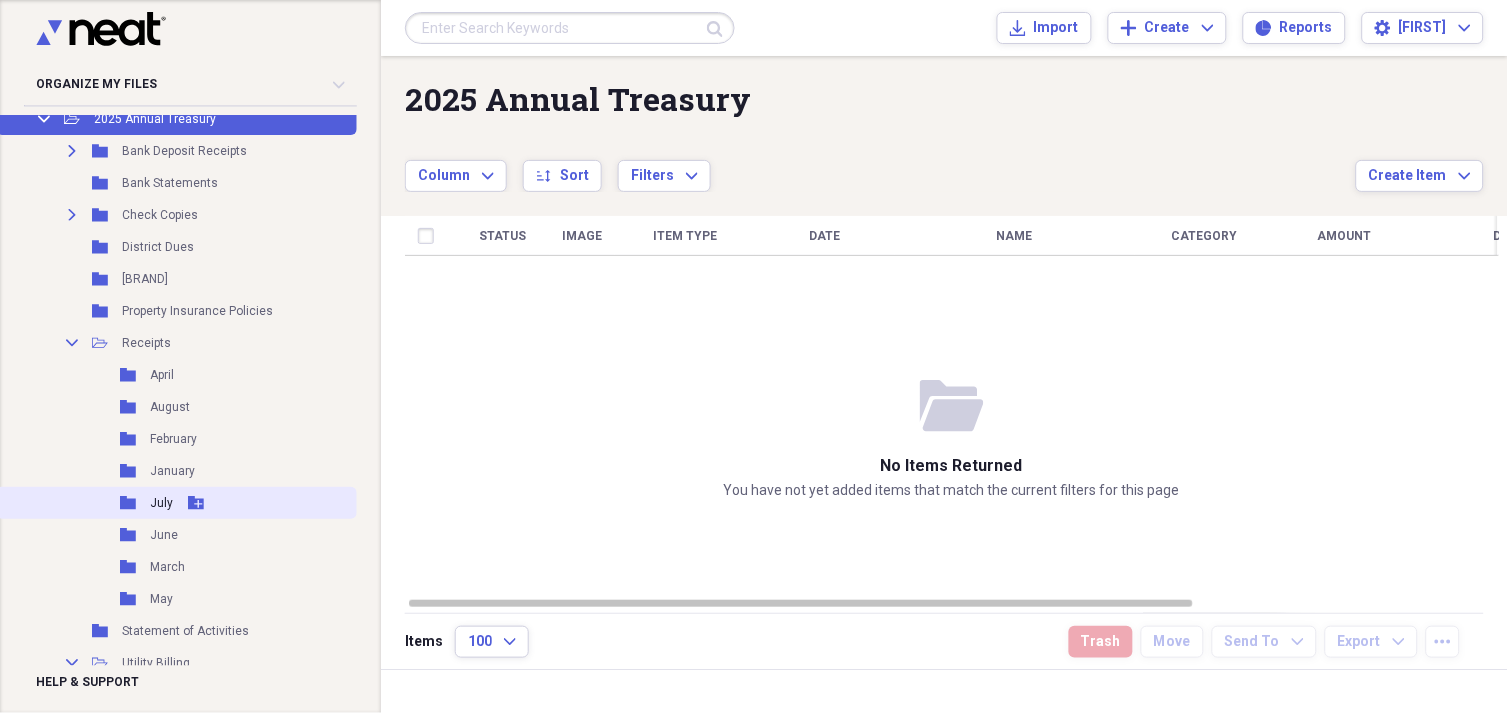 click on "July" at bounding box center [161, 503] 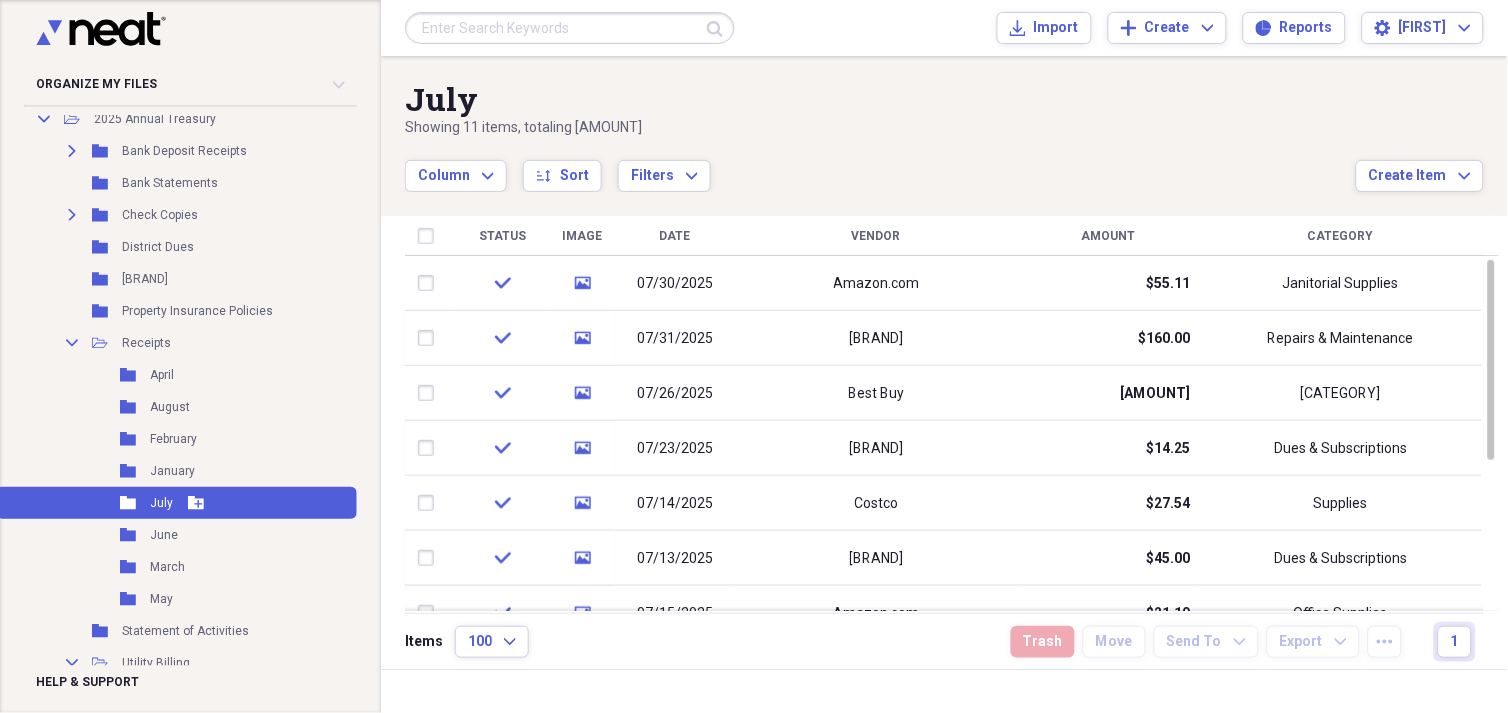 click on "July" at bounding box center (161, 503) 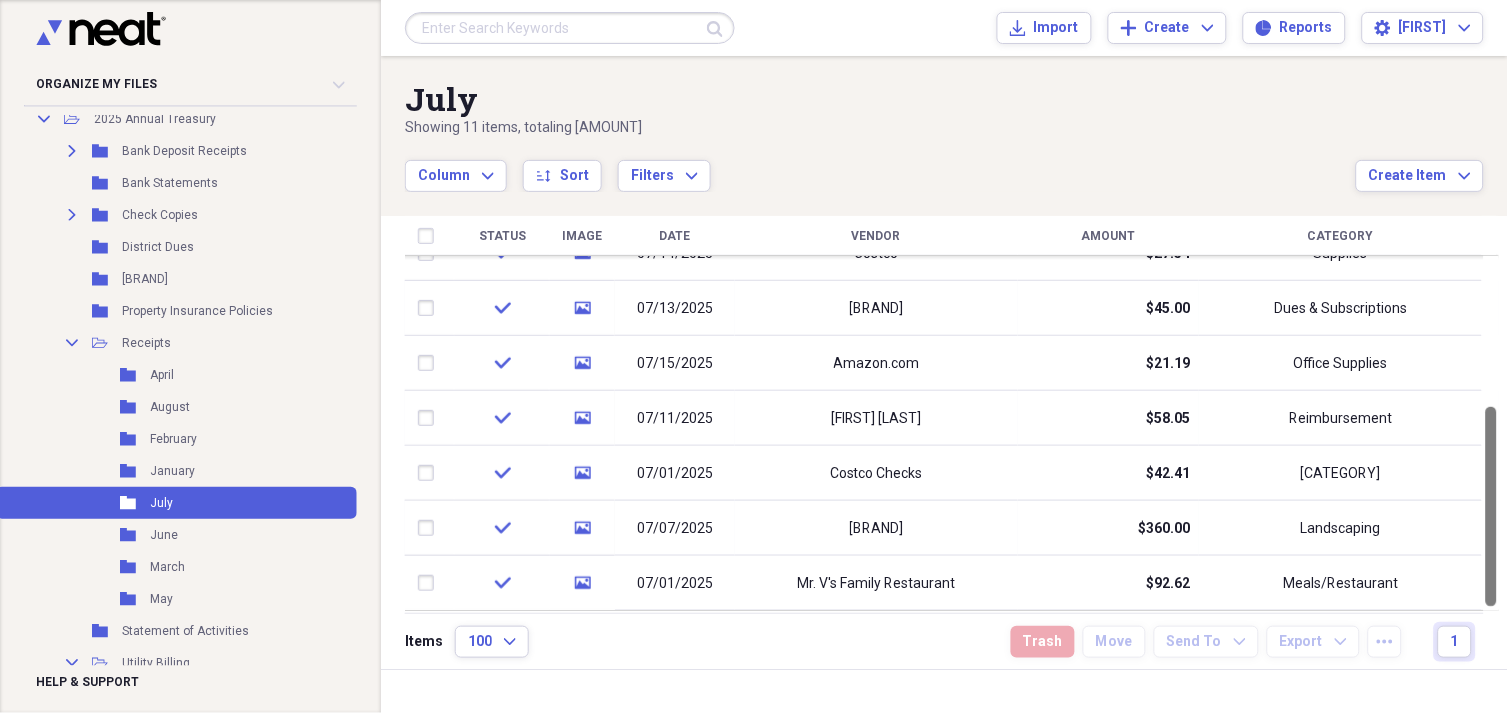 drag, startPoint x: 1498, startPoint y: 318, endPoint x: 1512, endPoint y: 501, distance: 183.53474 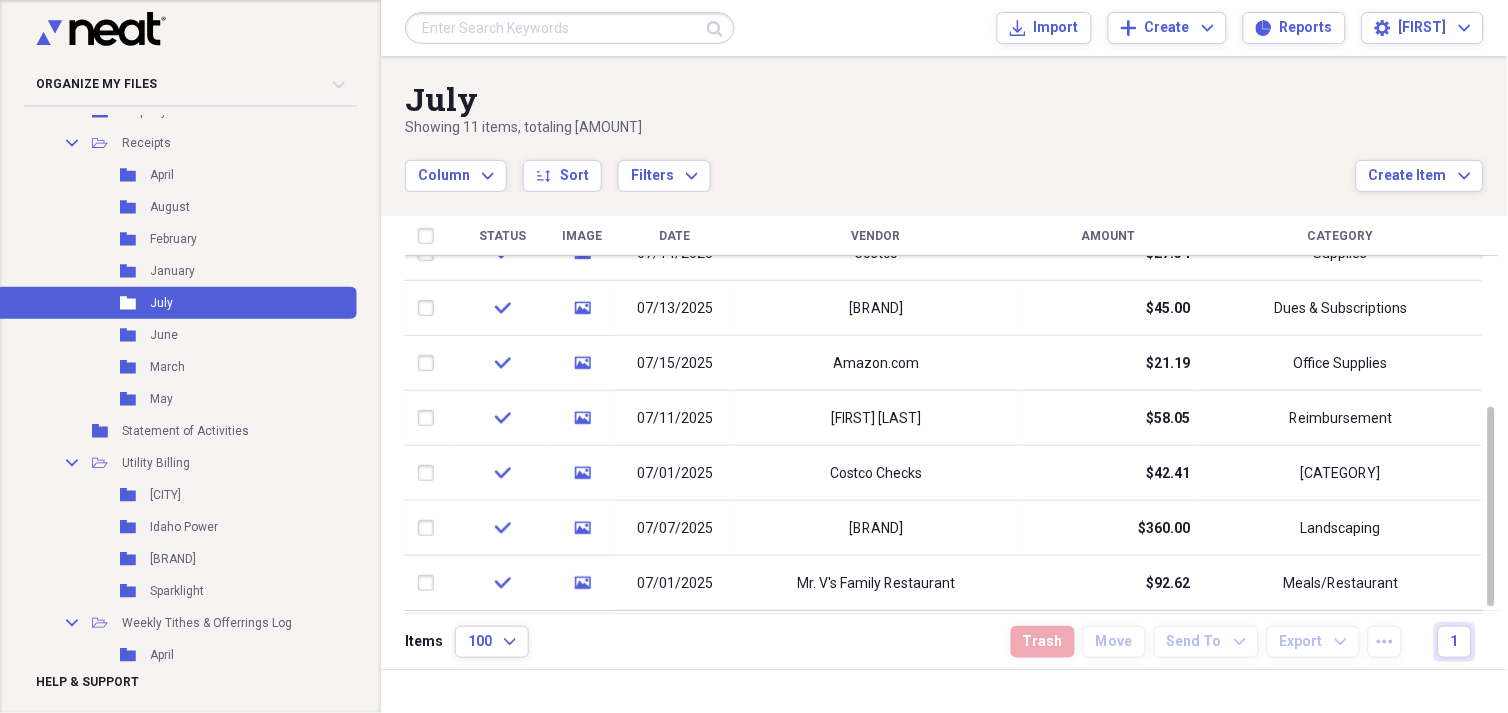 scroll, scrollTop: 810, scrollLeft: 0, axis: vertical 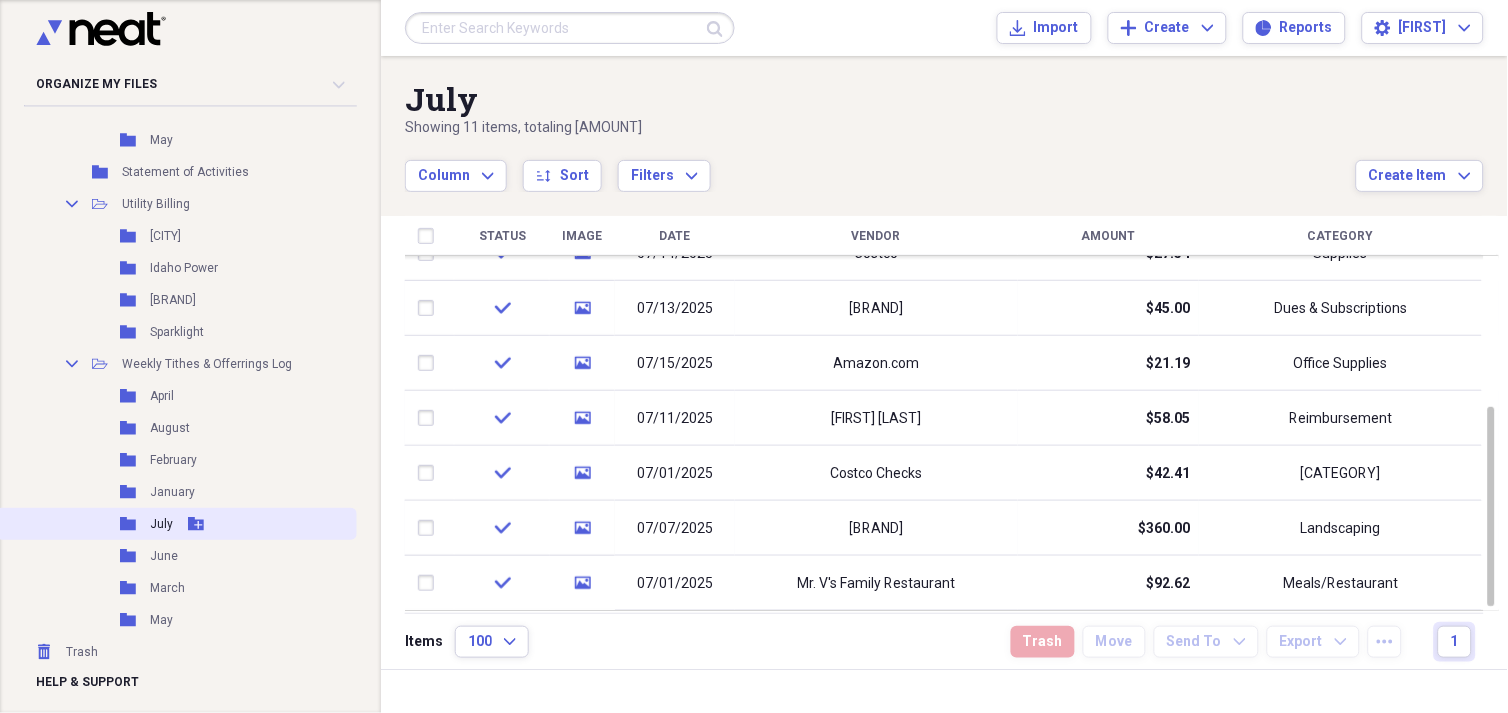 click on "July" at bounding box center [161, 524] 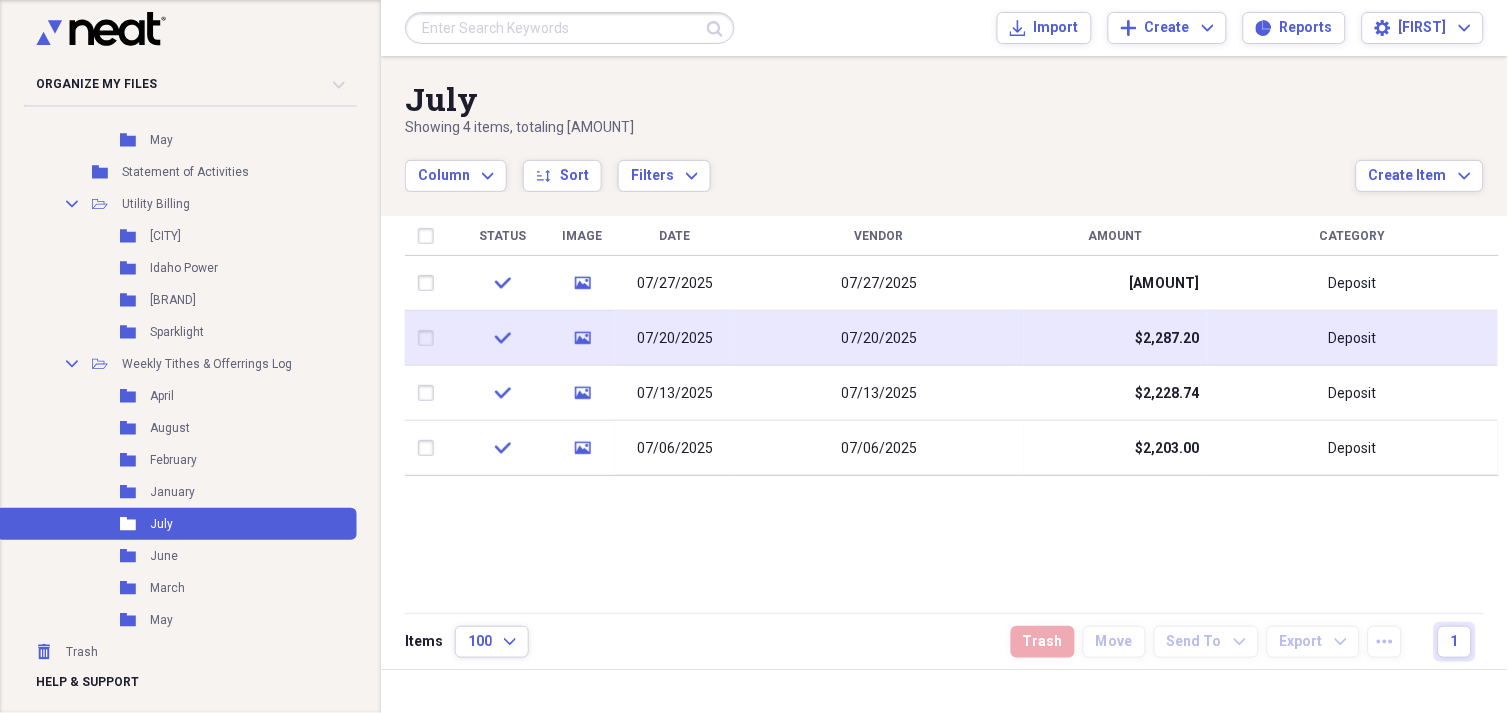 click on "$2,287.20" at bounding box center [1168, 339] 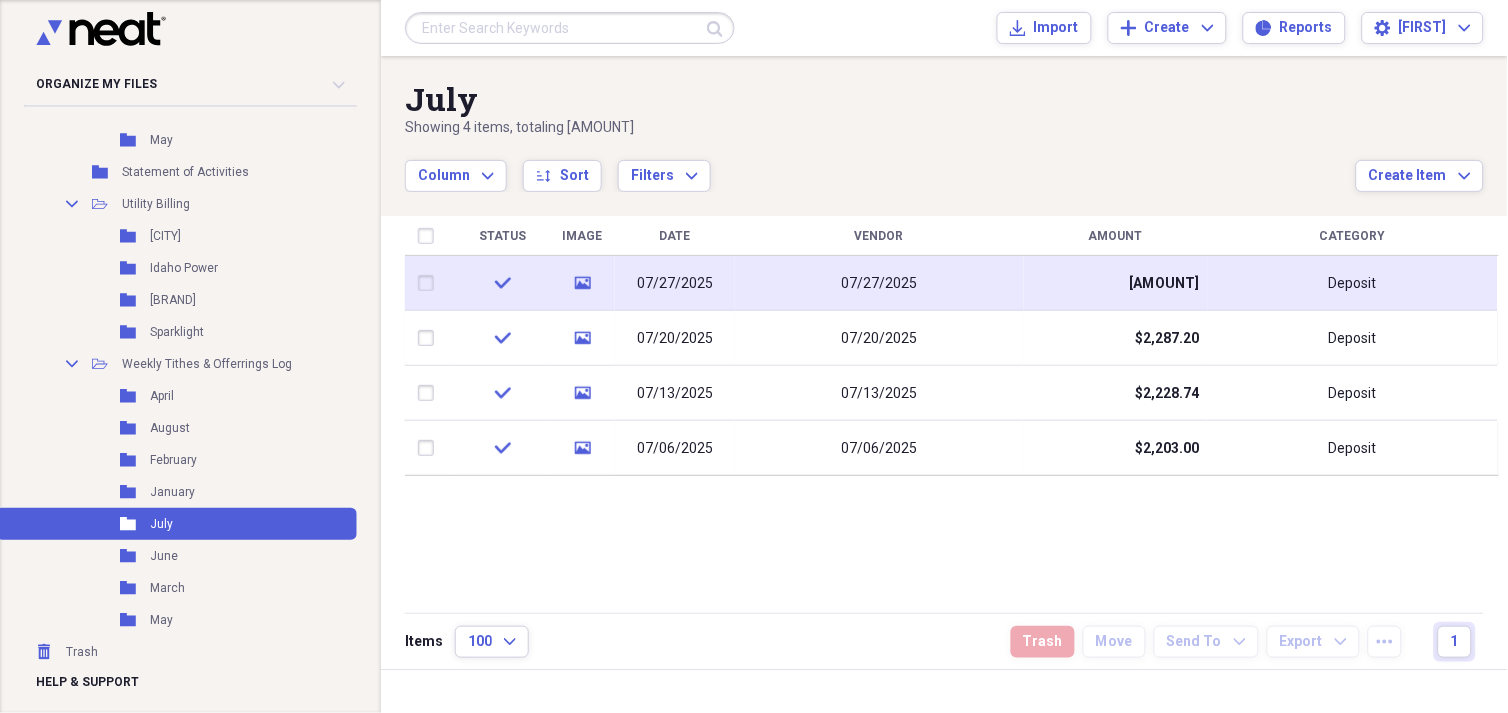 click on "[AMOUNT]" at bounding box center [1165, 284] 